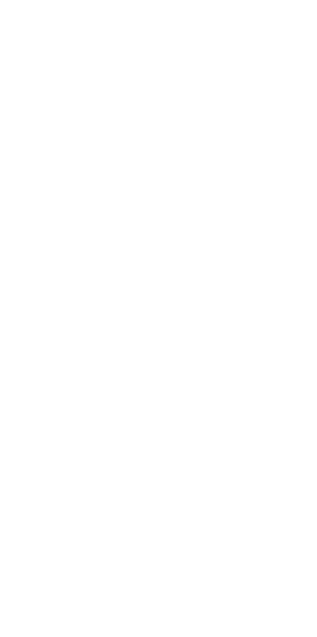 scroll, scrollTop: 0, scrollLeft: 0, axis: both 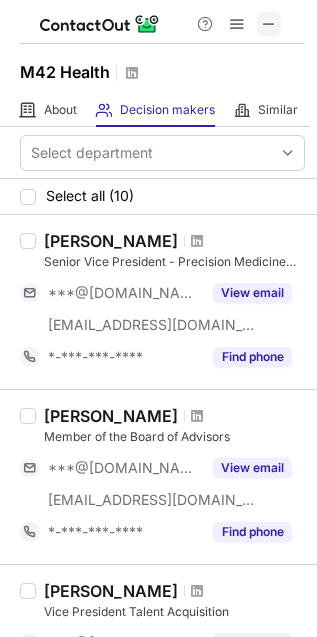 click at bounding box center (269, 24) 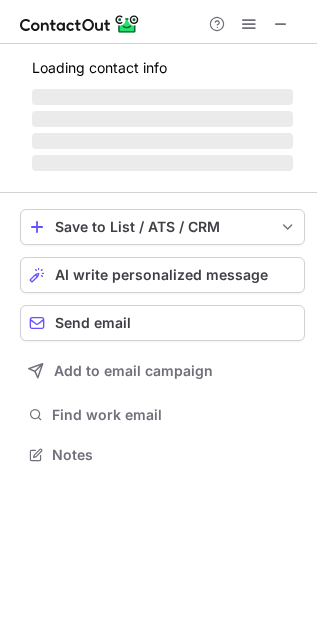 scroll, scrollTop: 11, scrollLeft: 10, axis: both 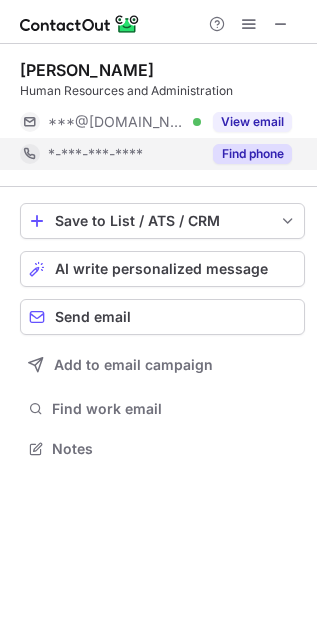 click on "Find phone" at bounding box center (252, 154) 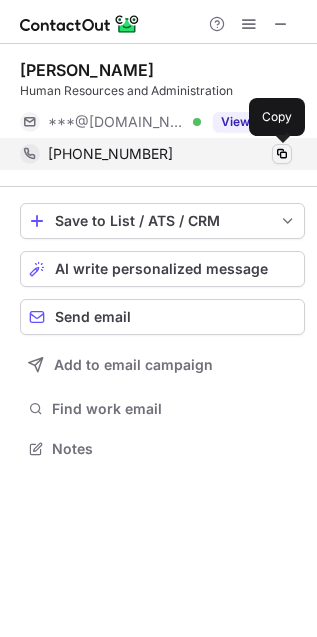 click at bounding box center (282, 154) 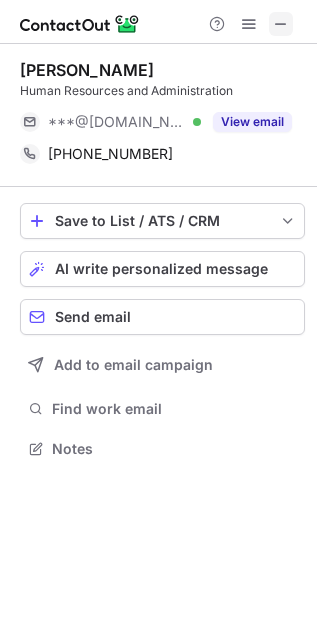 click at bounding box center [281, 24] 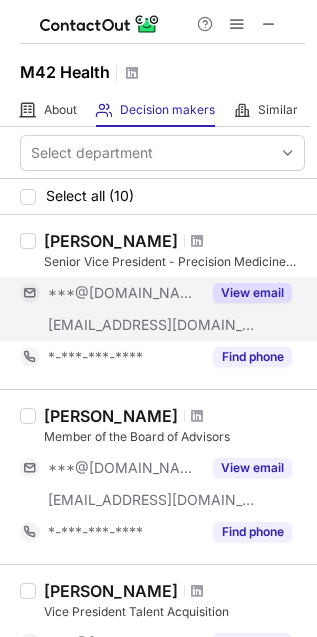 click on "View email" at bounding box center [252, 293] 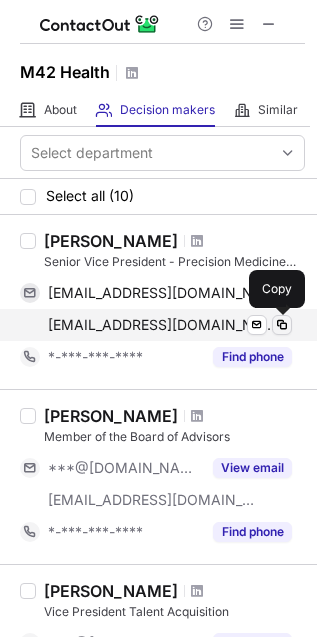 click at bounding box center (282, 325) 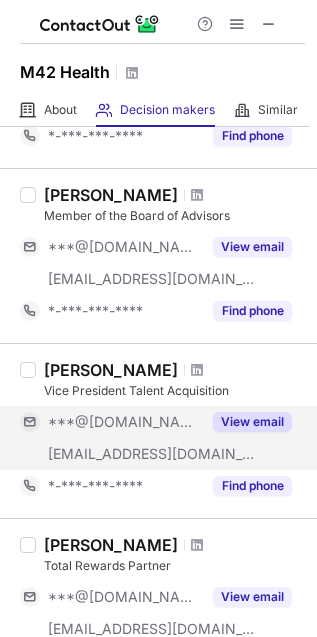 scroll, scrollTop: 222, scrollLeft: 0, axis: vertical 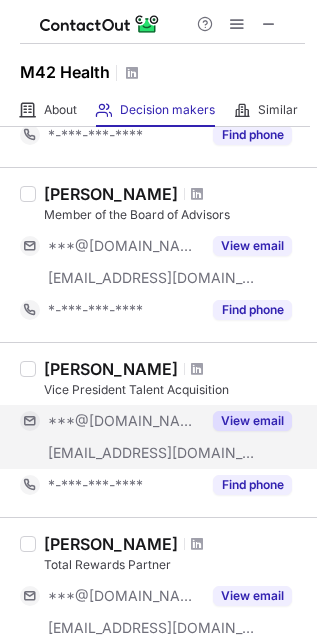 click on "View email" at bounding box center (252, 421) 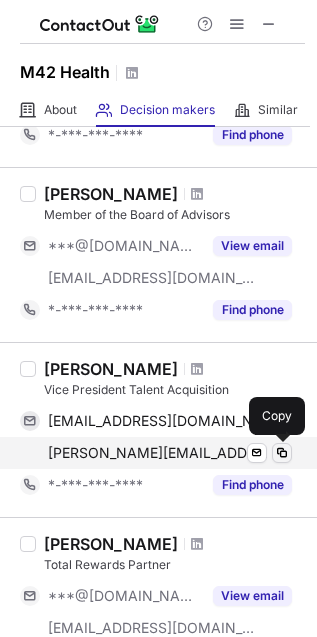 click at bounding box center [282, 453] 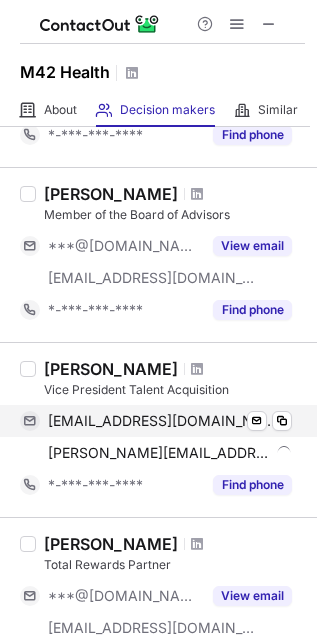 type 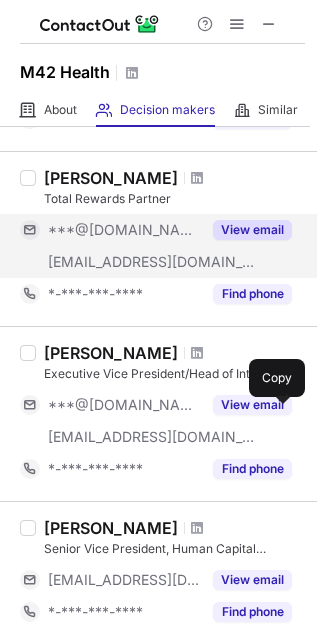 scroll, scrollTop: 555, scrollLeft: 0, axis: vertical 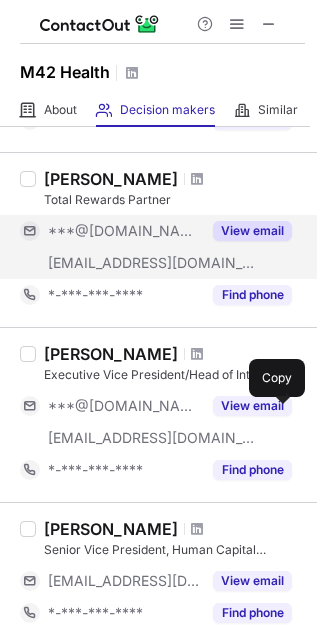 click on "View email" at bounding box center (252, 231) 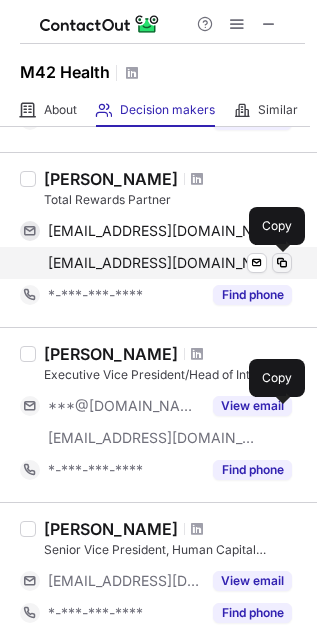 click at bounding box center (282, 263) 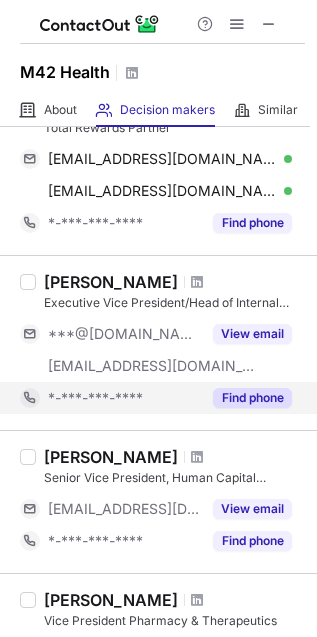 scroll, scrollTop: 666, scrollLeft: 0, axis: vertical 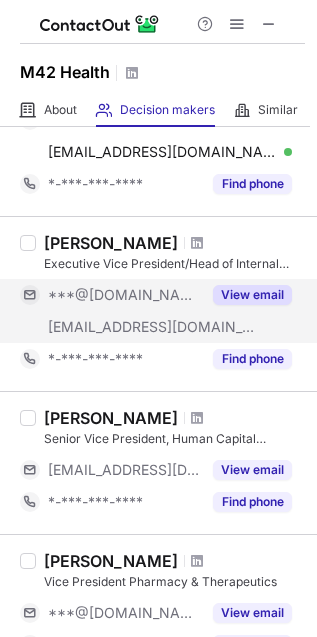 click on "View email" at bounding box center (252, 295) 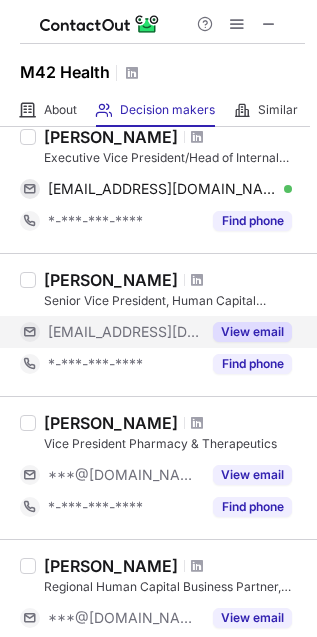 scroll, scrollTop: 777, scrollLeft: 0, axis: vertical 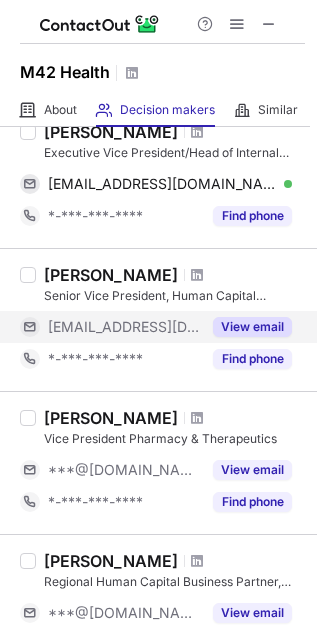 click on "View email" at bounding box center (252, 327) 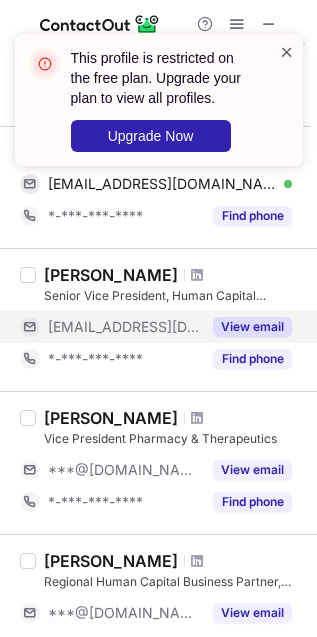click at bounding box center (287, 52) 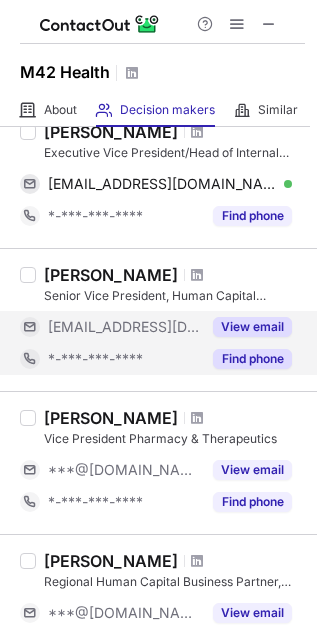 click on "[PERSON_NAME] Senior Vice President, Human Capital Business Partnership & Employee Relations [EMAIL_ADDRESS][DOMAIN_NAME] View email *-***-***-**** Find phone" at bounding box center (158, 319) 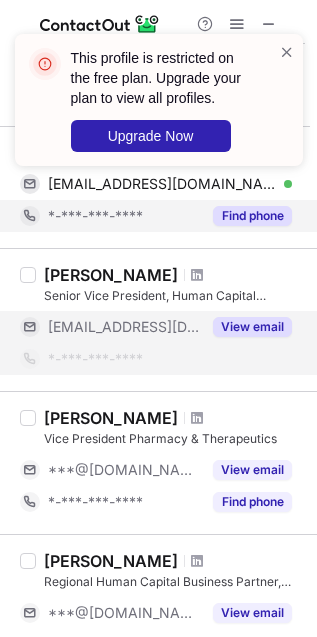 click on "Find phone" at bounding box center (252, 216) 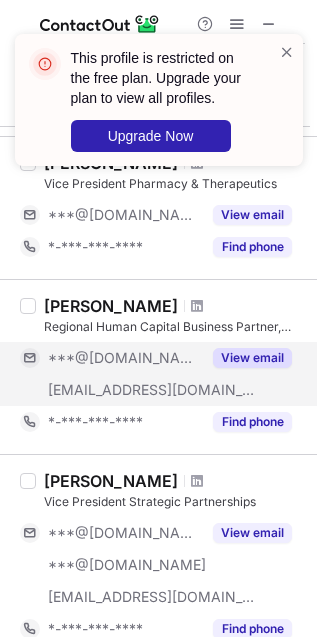 scroll, scrollTop: 968, scrollLeft: 0, axis: vertical 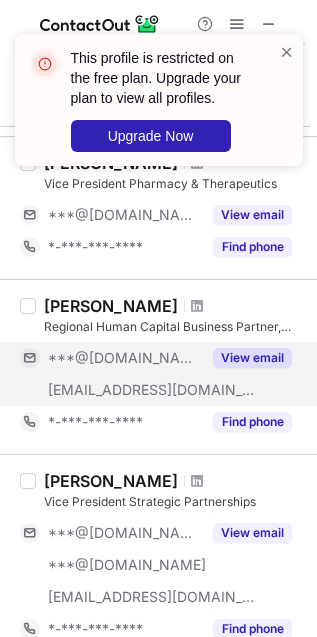 click on "View email" at bounding box center [252, 358] 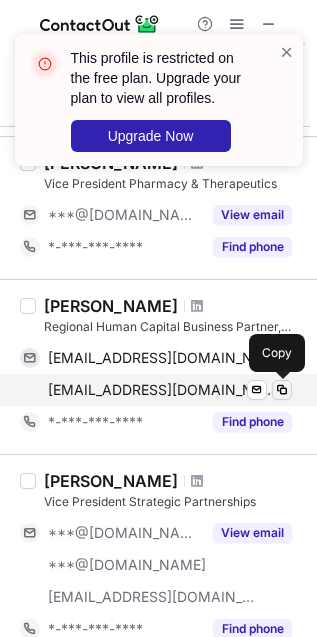 click at bounding box center [282, 390] 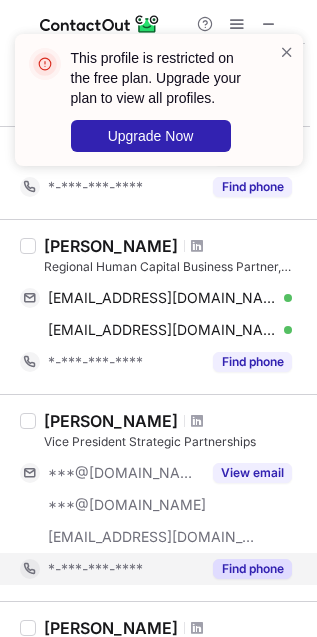 scroll, scrollTop: 1191, scrollLeft: 0, axis: vertical 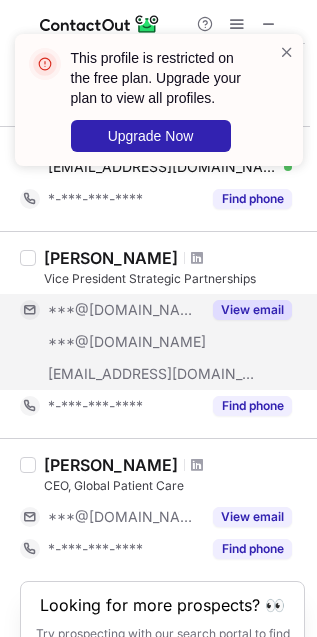 click on "View email" at bounding box center (252, 310) 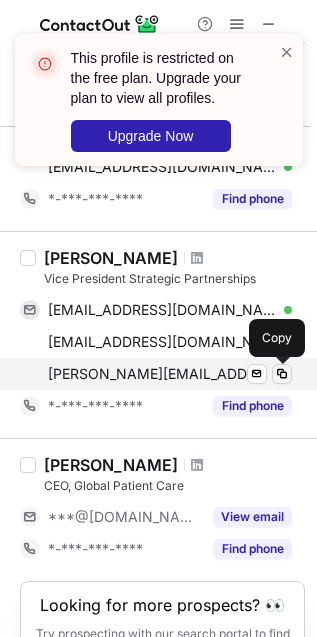 click at bounding box center [282, 374] 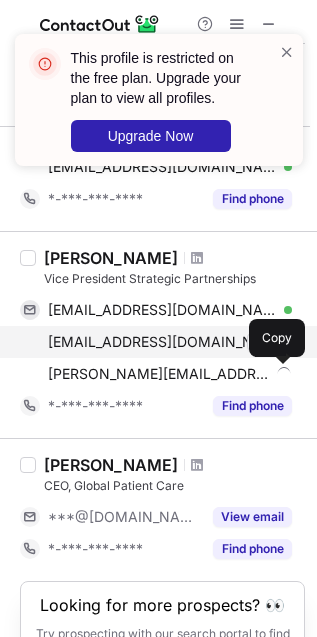 type 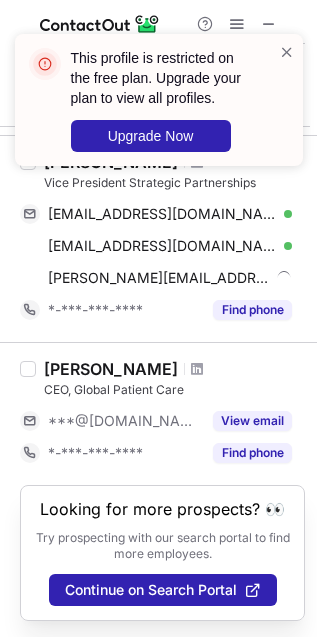 scroll, scrollTop: 1305, scrollLeft: 0, axis: vertical 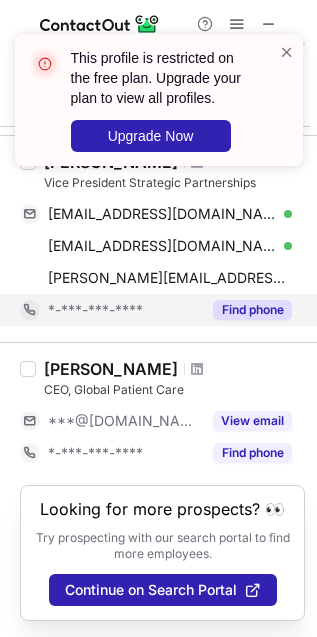 click on "Find phone" at bounding box center (252, 310) 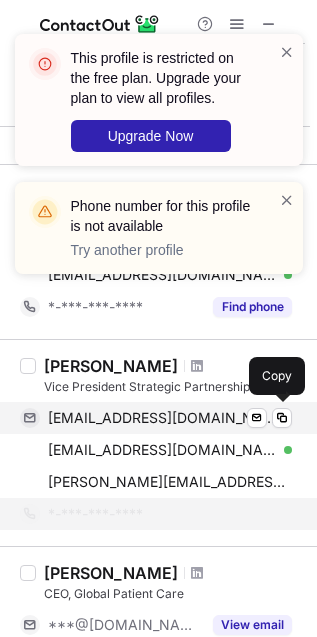 scroll, scrollTop: 972, scrollLeft: 0, axis: vertical 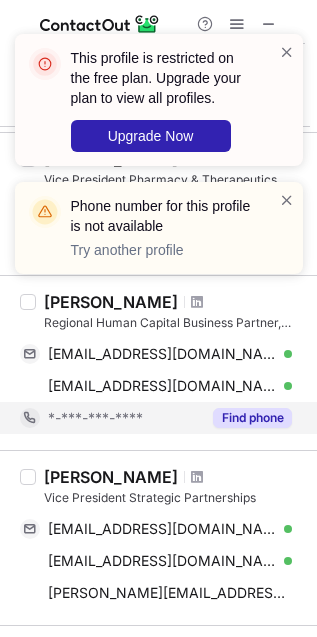 click on "Find phone" at bounding box center (246, 418) 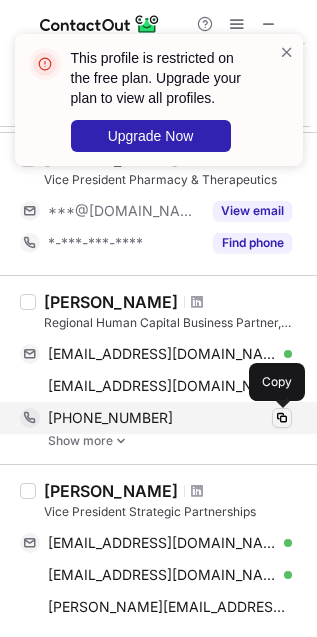 click at bounding box center [282, 418] 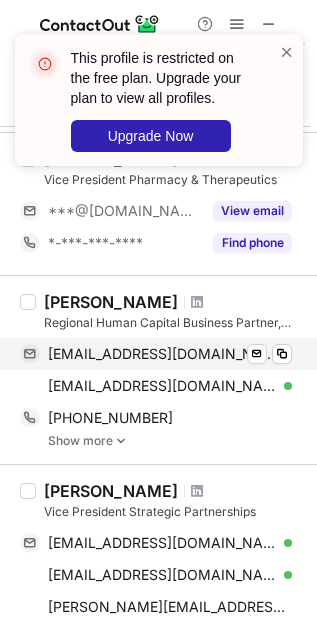 type 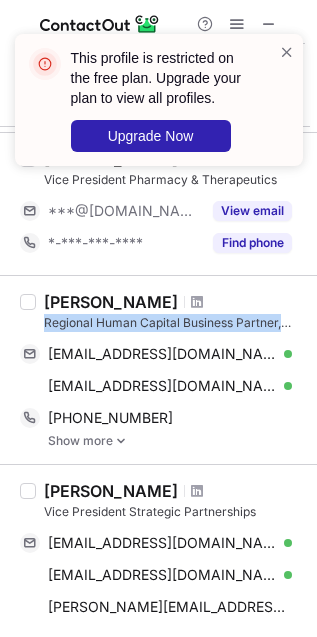 drag, startPoint x: 286, startPoint y: 325, endPoint x: 44, endPoint y: 321, distance: 242.03305 